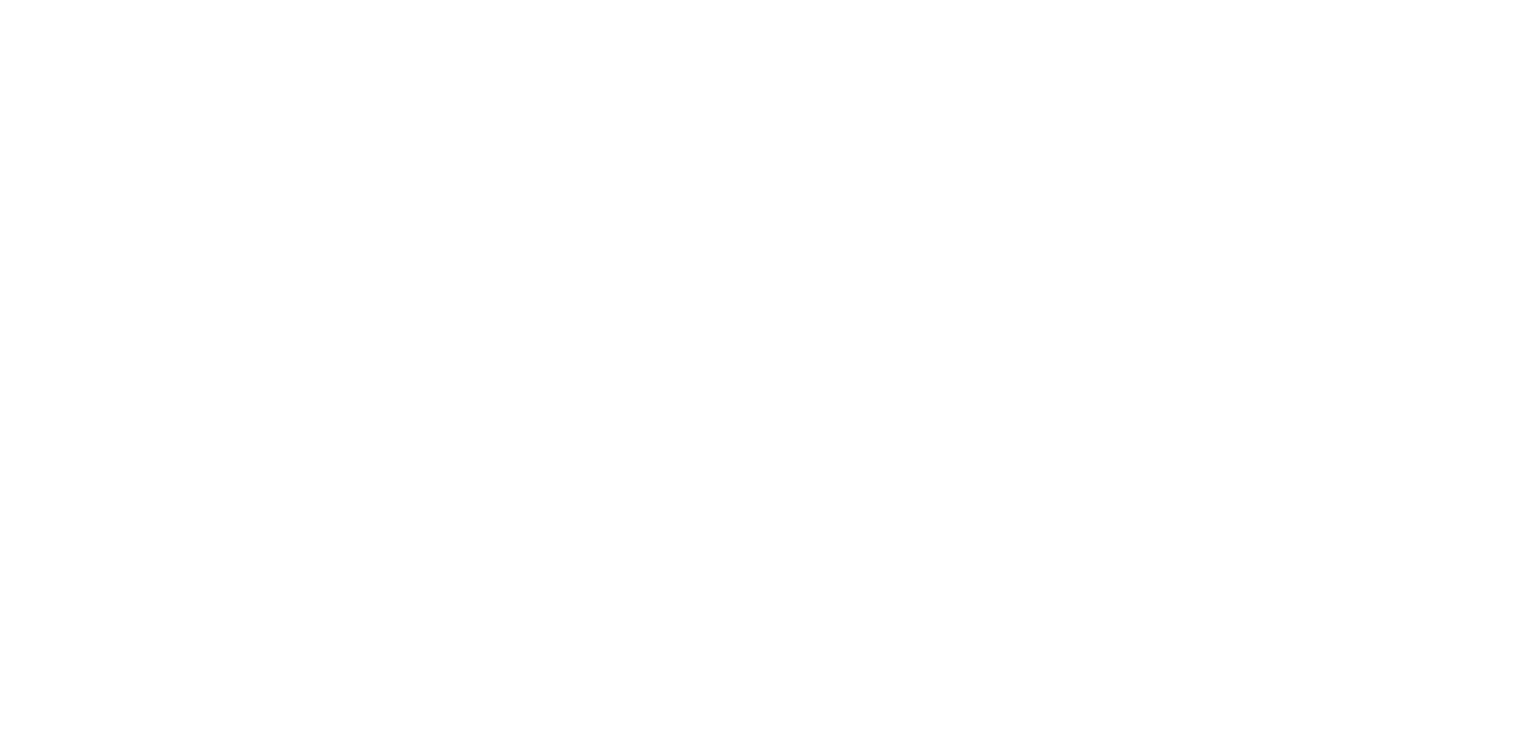 scroll, scrollTop: 0, scrollLeft: 0, axis: both 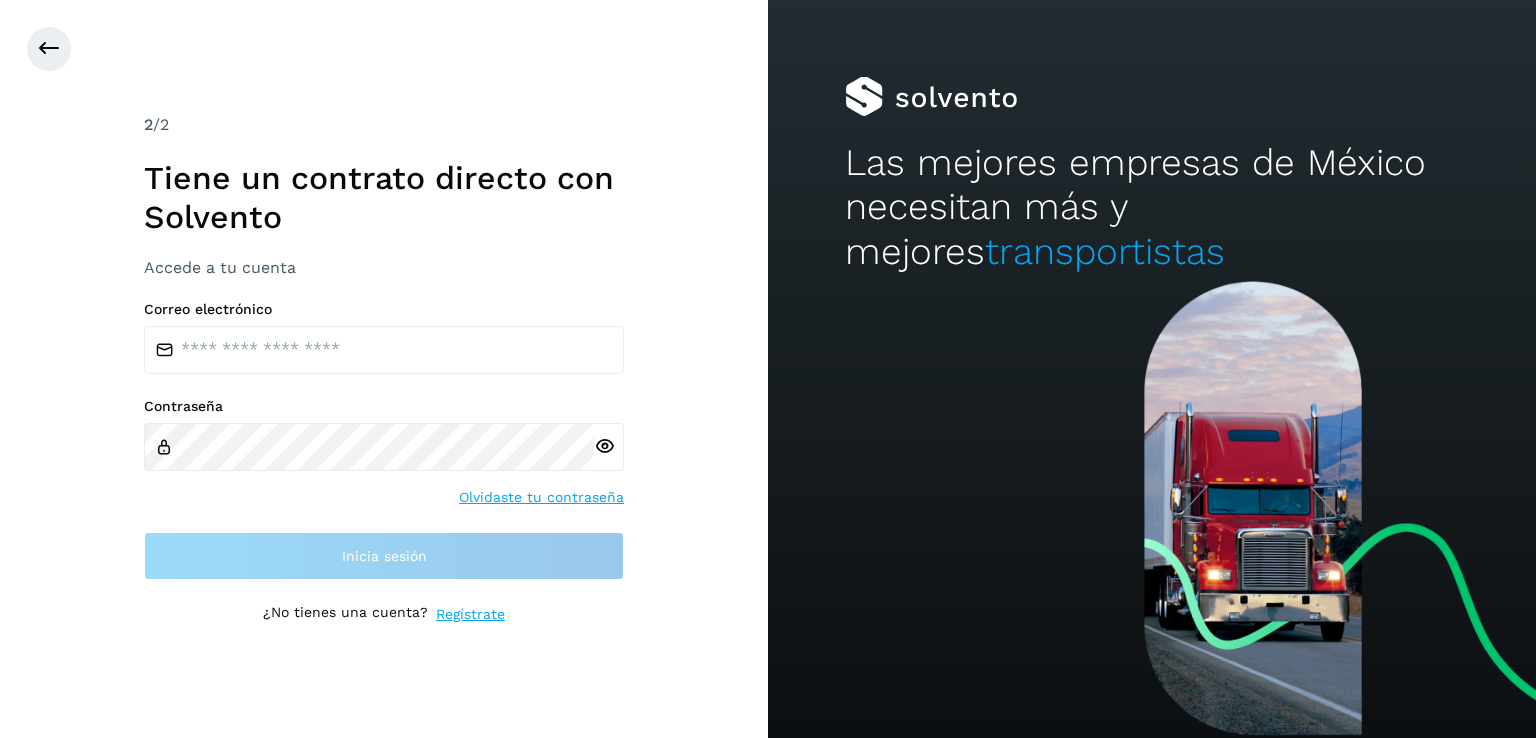 click on "Correo electrónico" at bounding box center (384, 337) 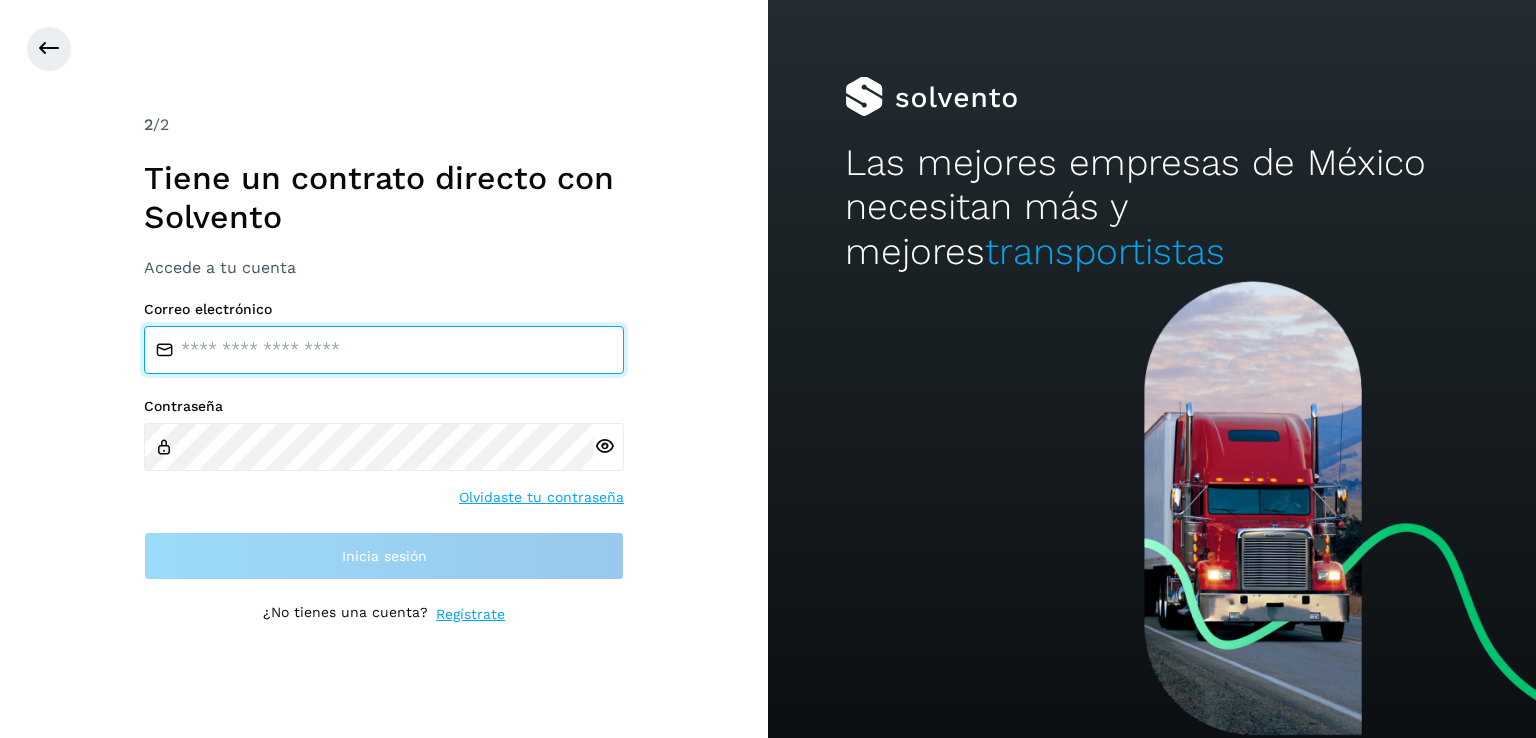 click at bounding box center [384, 350] 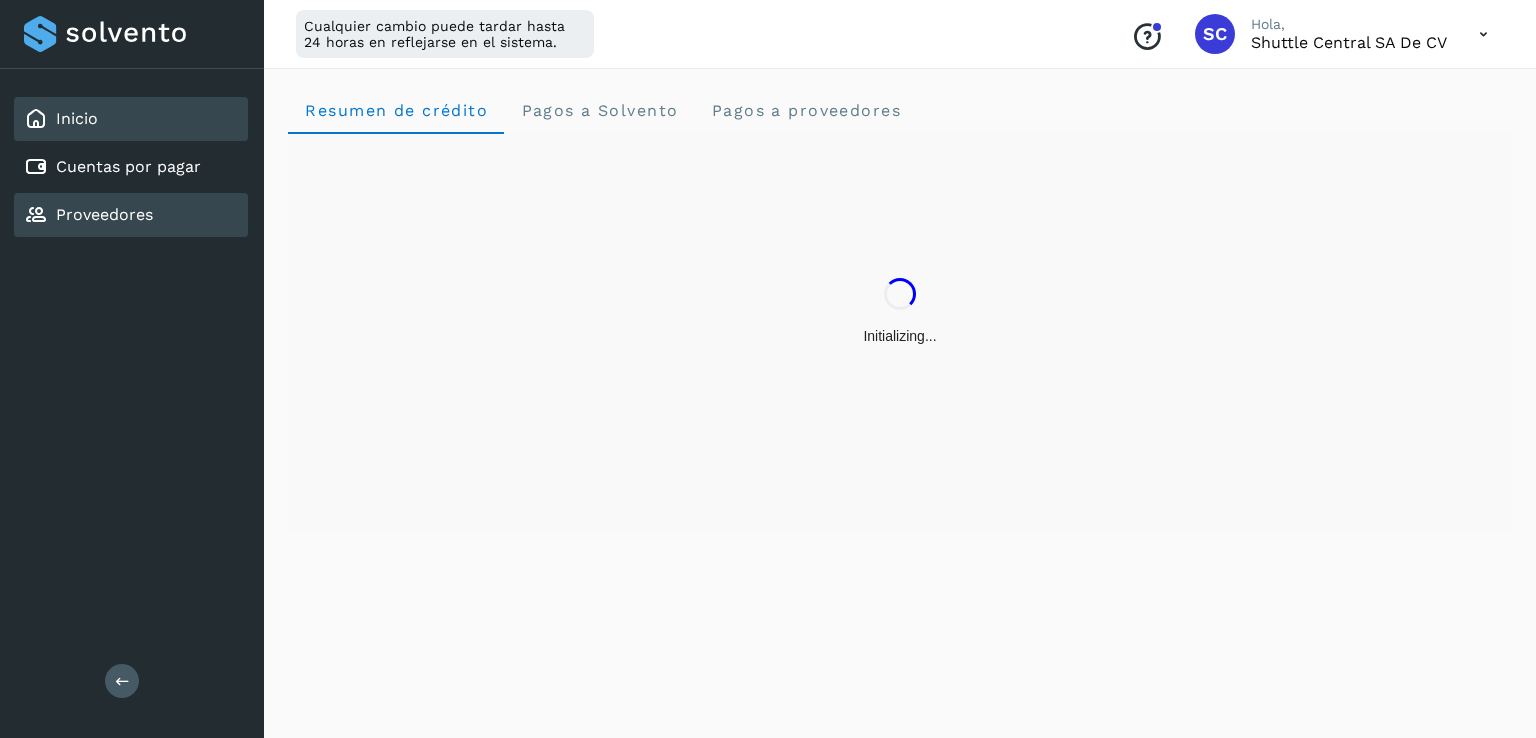 click on "Proveedores" at bounding box center [104, 214] 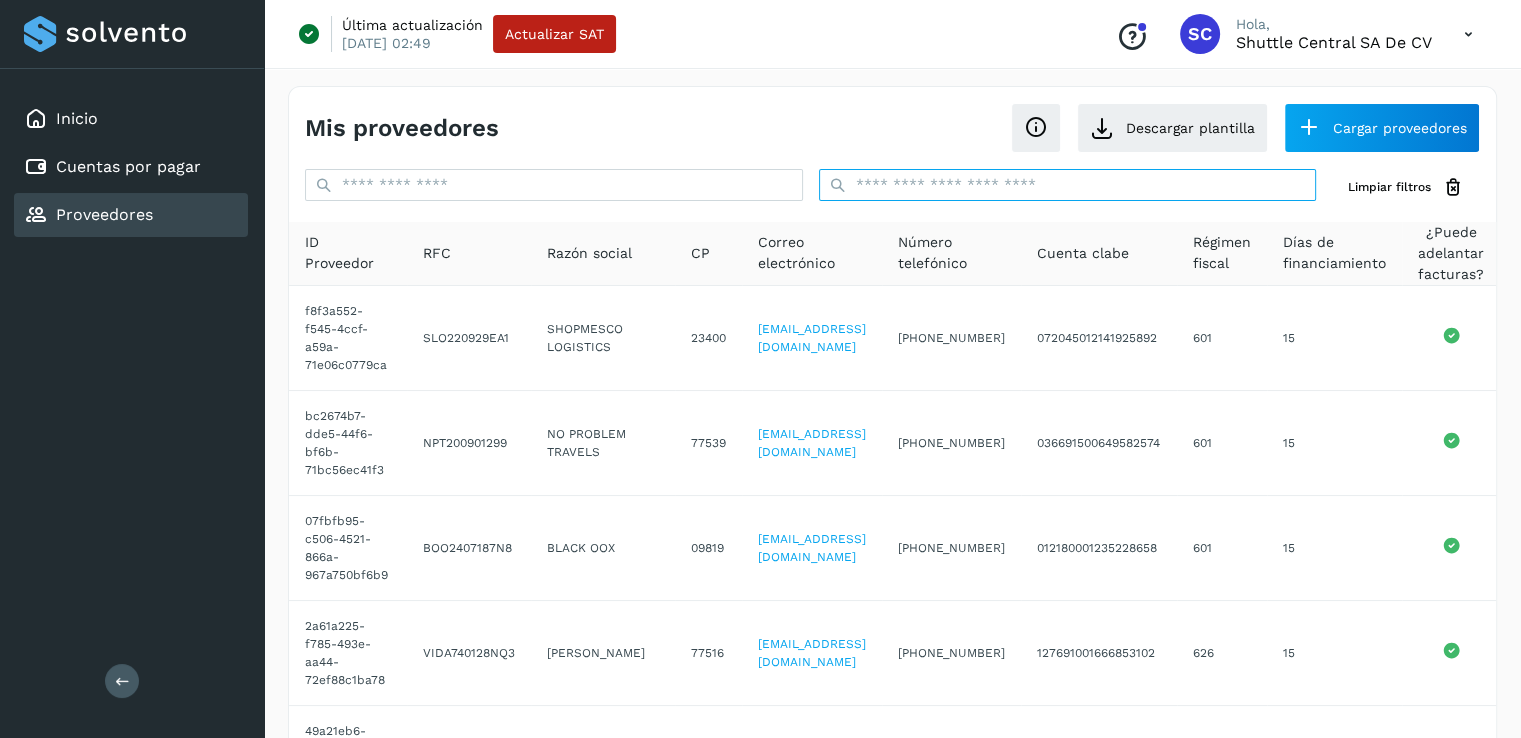 click at bounding box center [1068, 185] 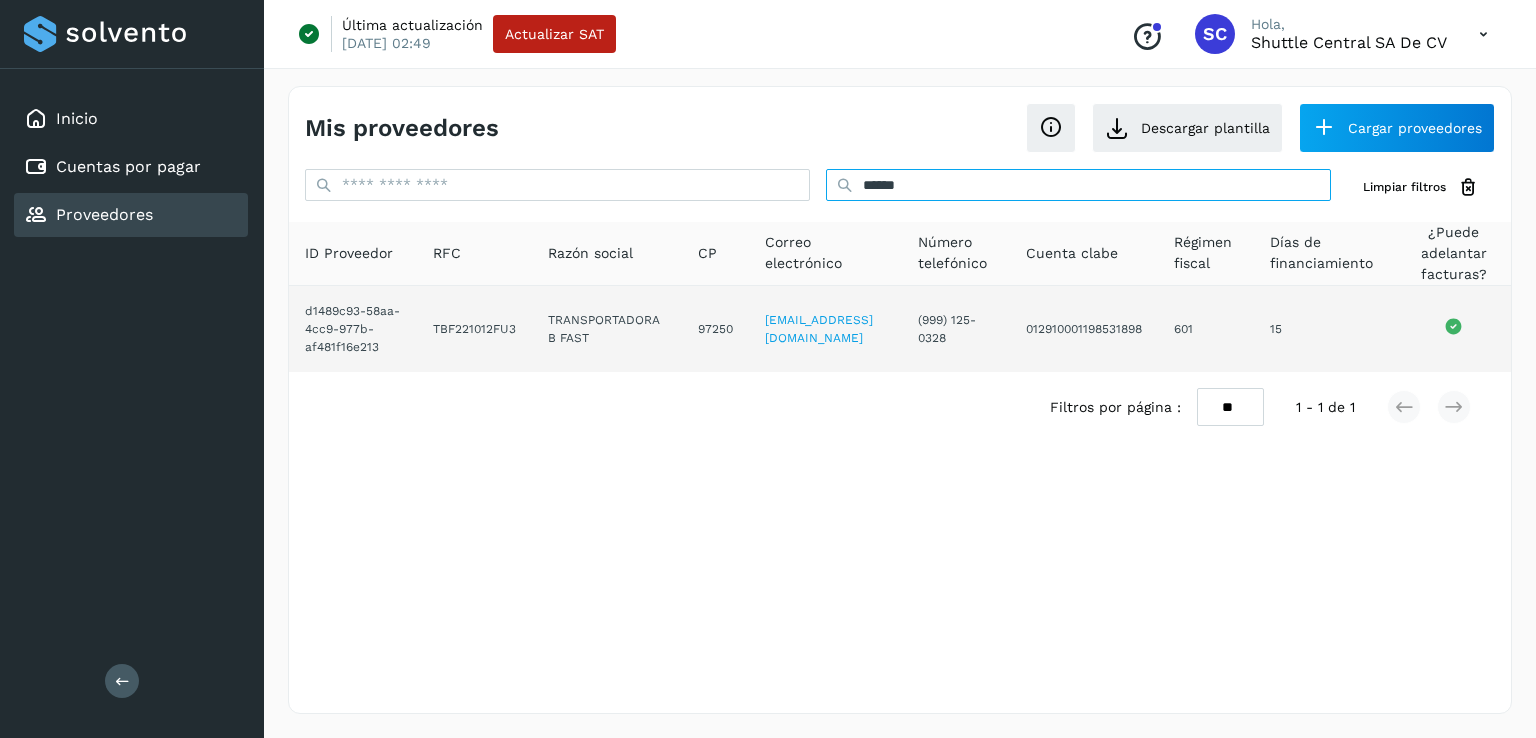 type on "******" 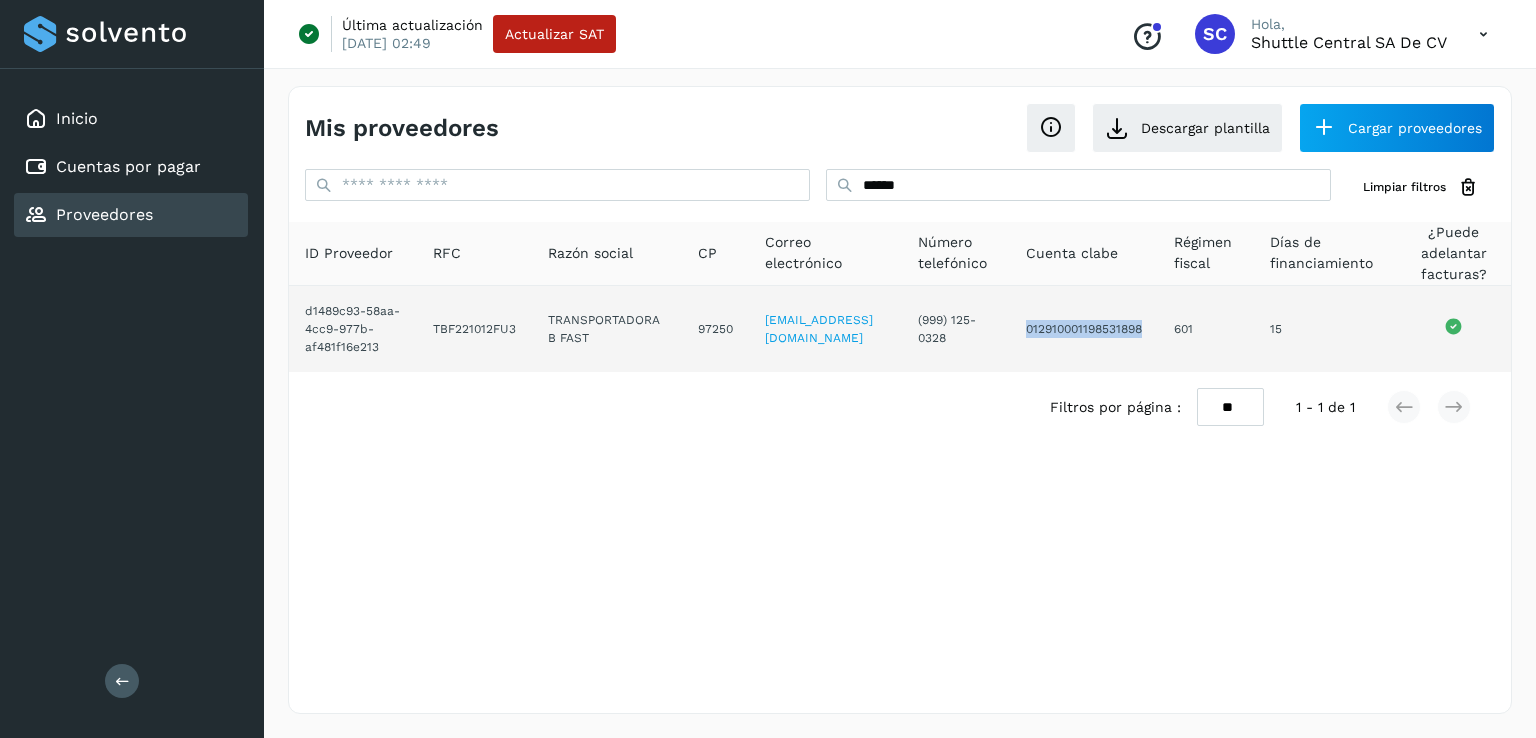 drag, startPoint x: 1158, startPoint y: 345, endPoint x: 1029, endPoint y: 343, distance: 129.0155 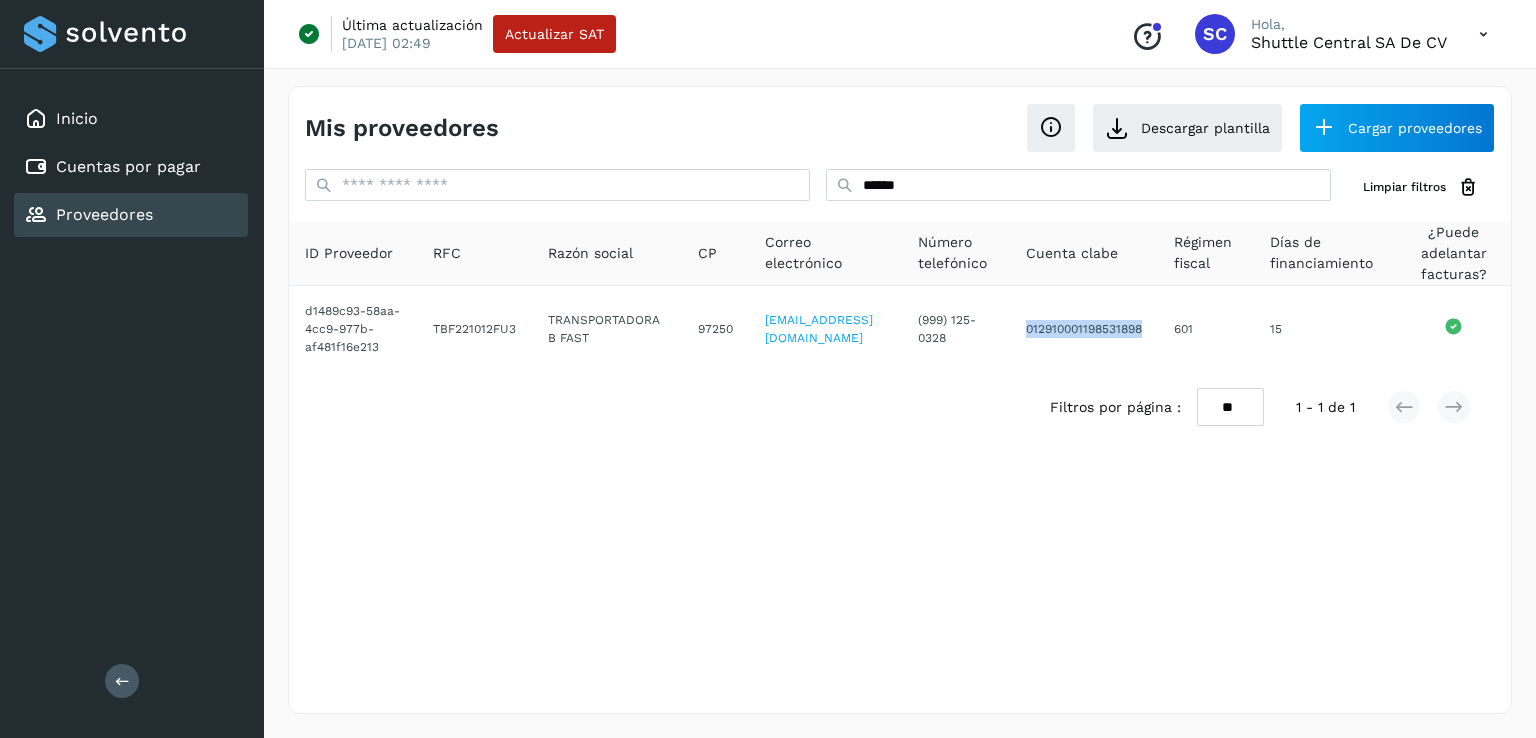 copy on "012910001198531898" 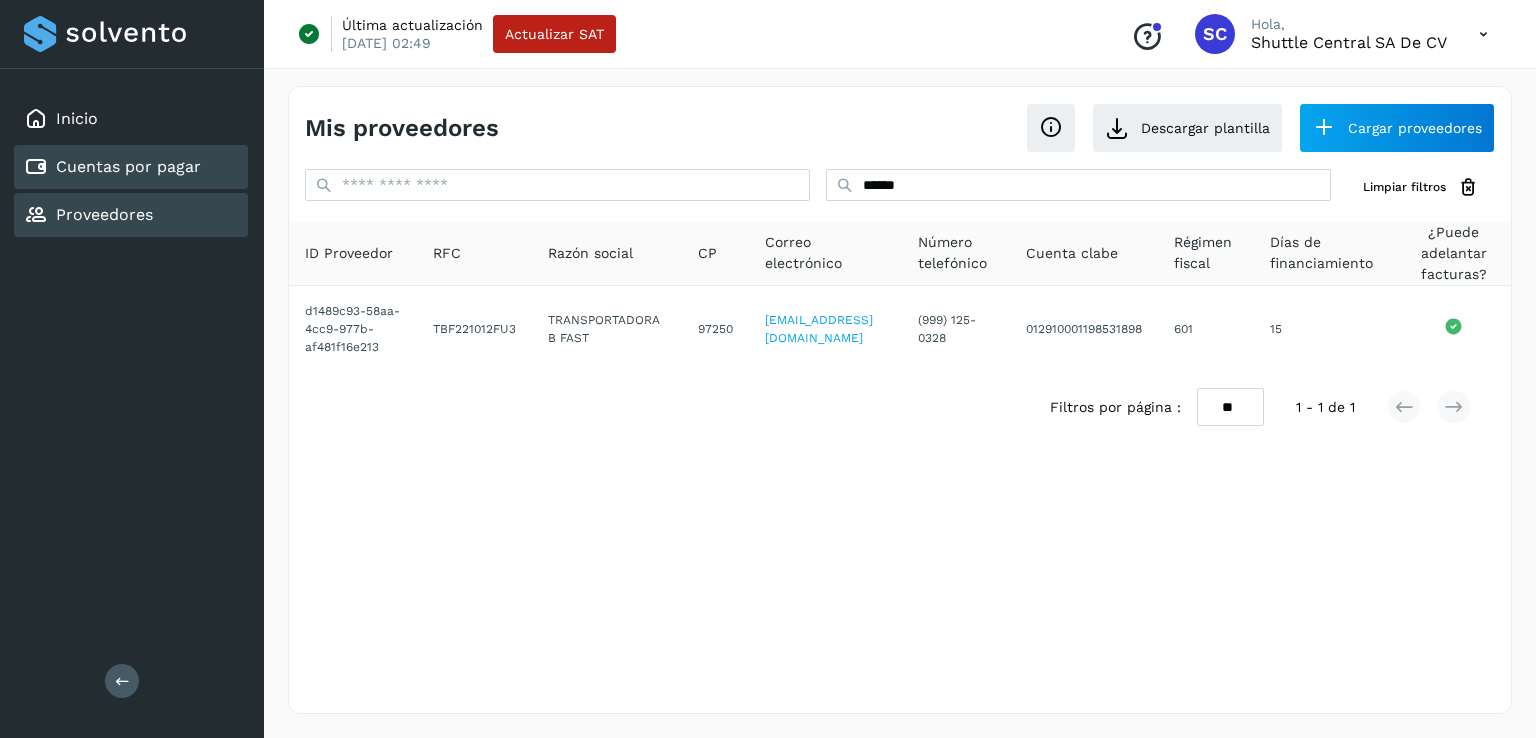 click on "Cuentas por pagar" 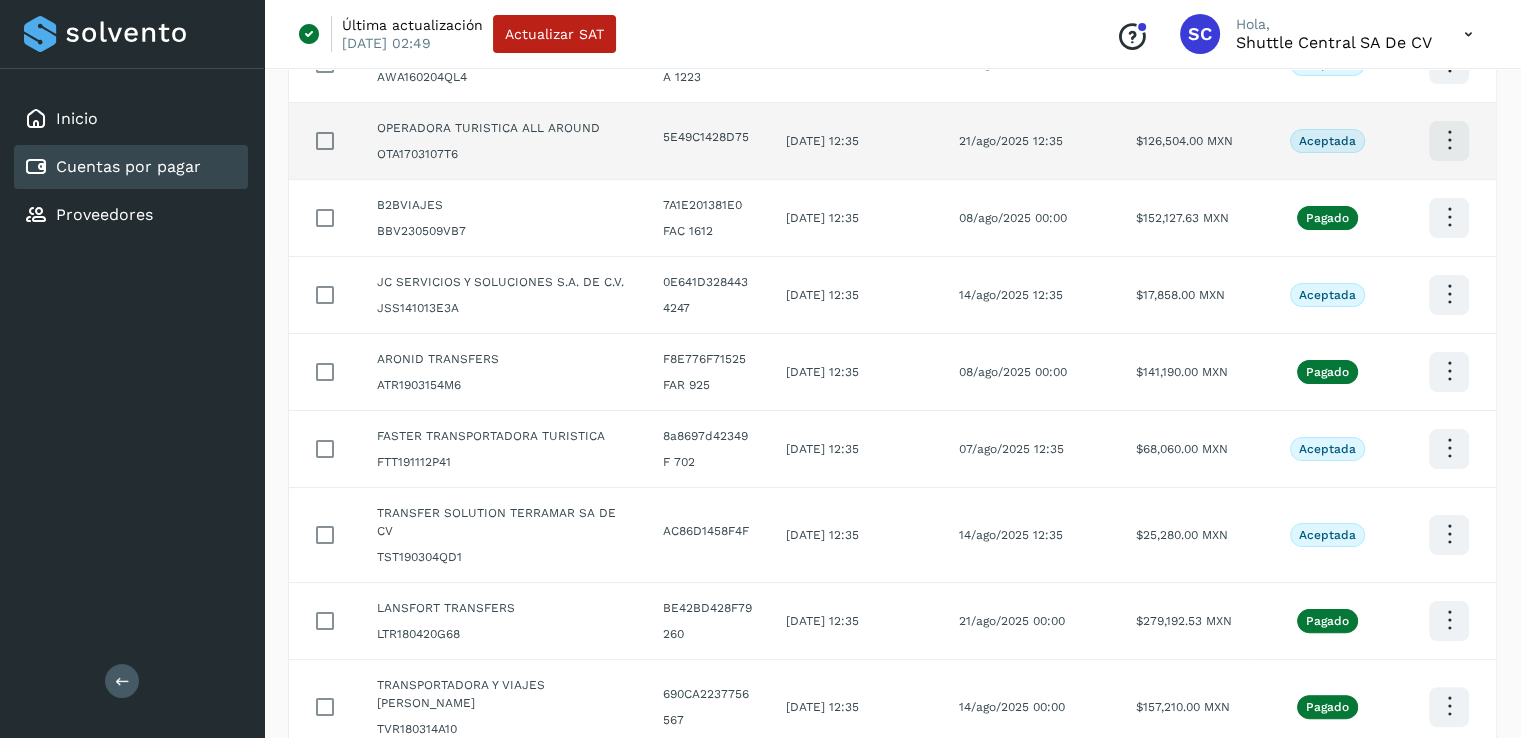 scroll, scrollTop: 400, scrollLeft: 0, axis: vertical 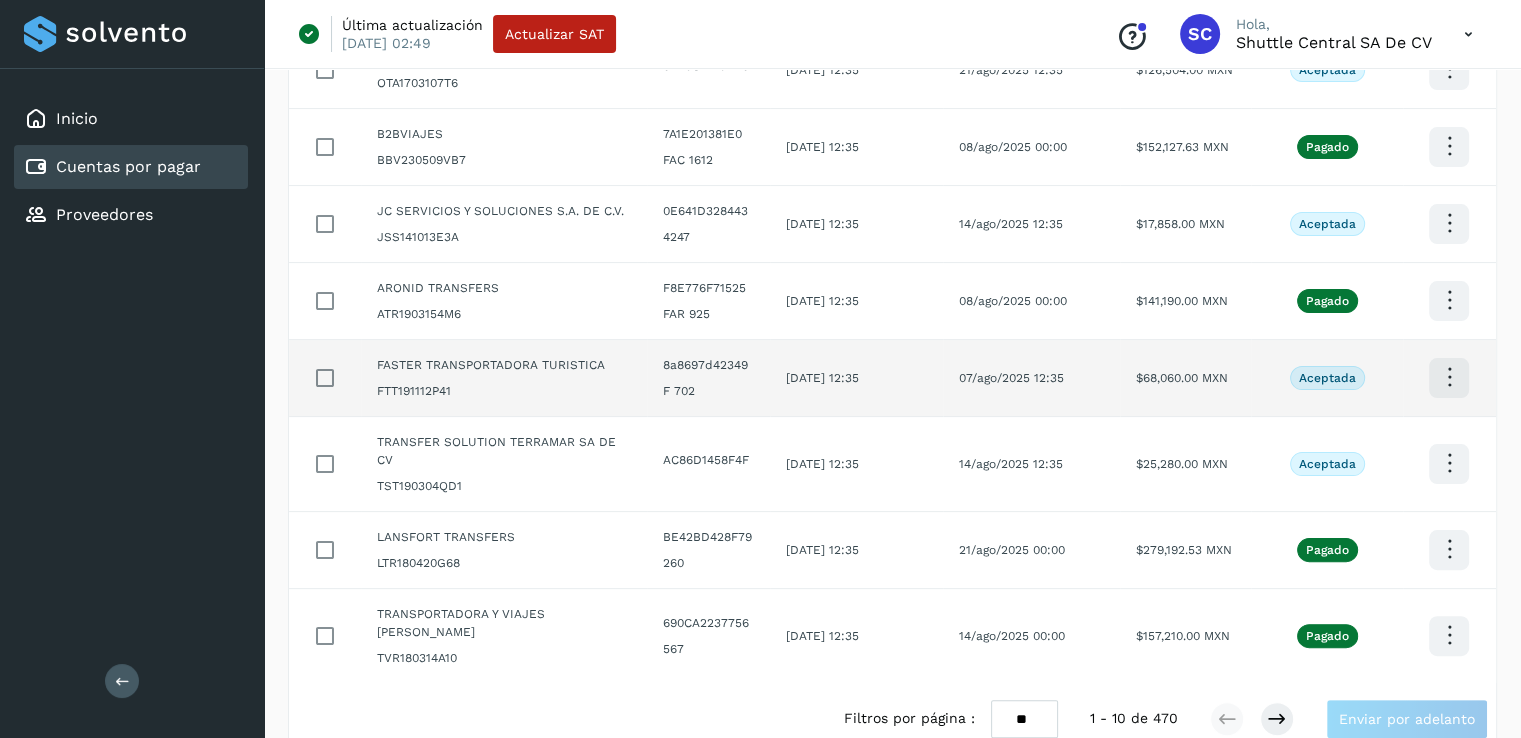 click at bounding box center (1449, -85) 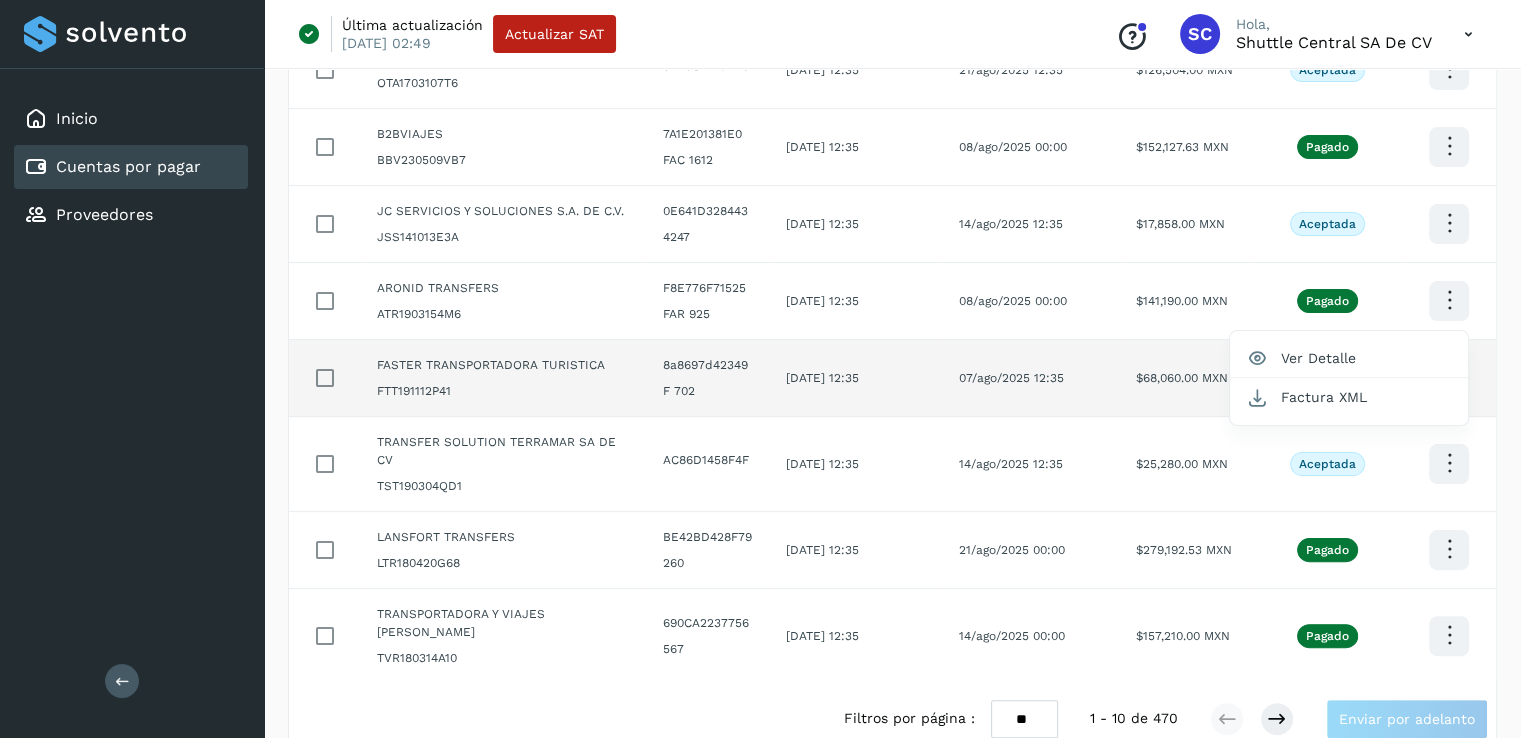 click at bounding box center [760, 369] 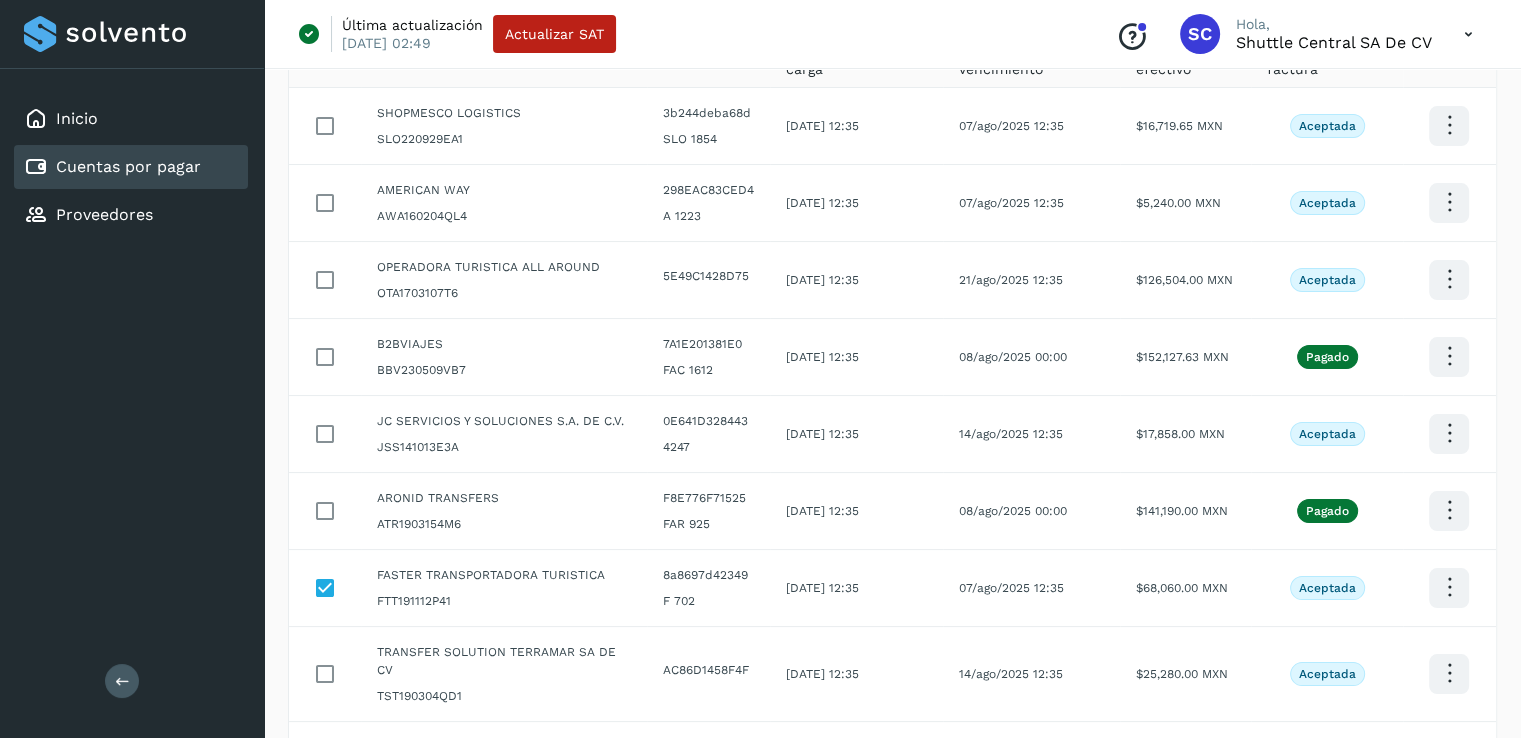 scroll, scrollTop: 200, scrollLeft: 0, axis: vertical 